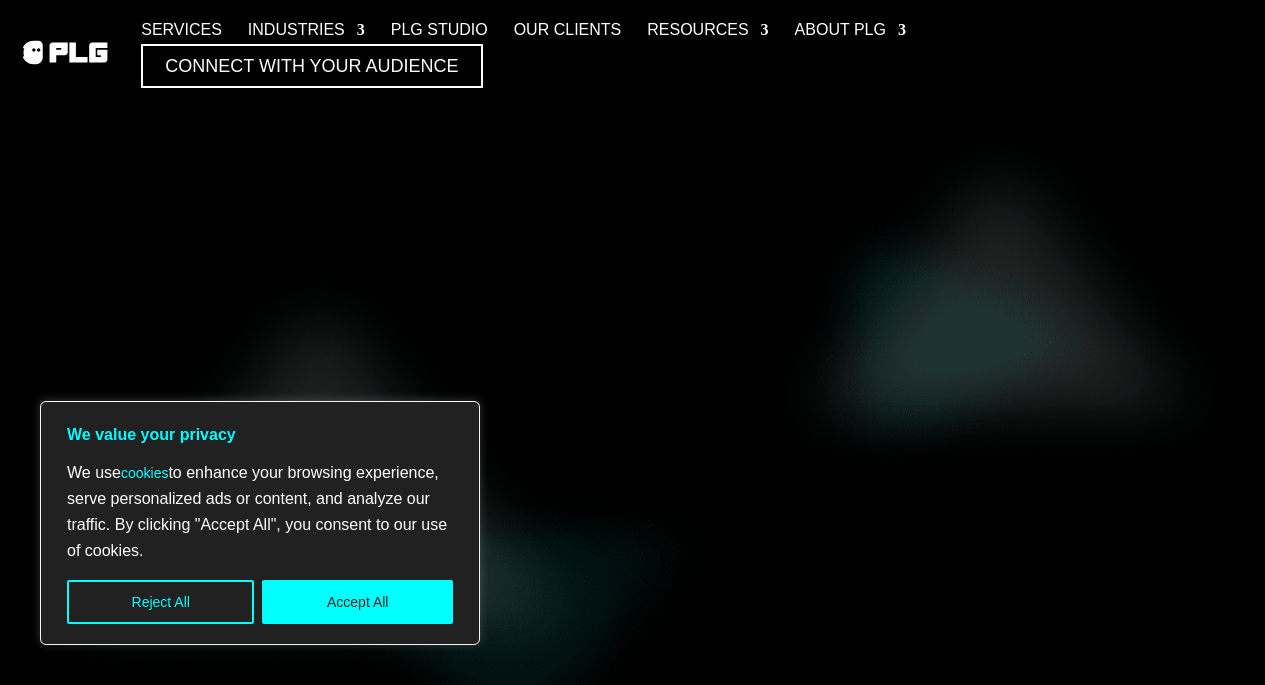 scroll, scrollTop: 0, scrollLeft: 0, axis: both 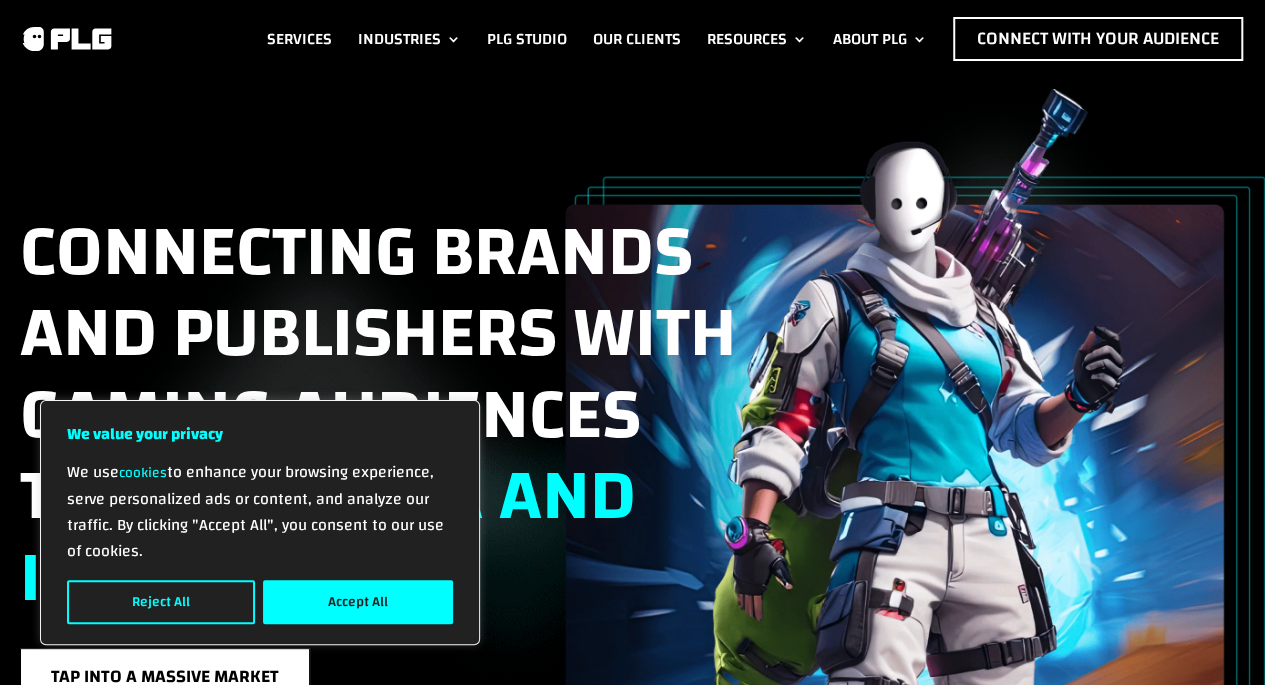 click on "Accept All" at bounding box center [358, 602] 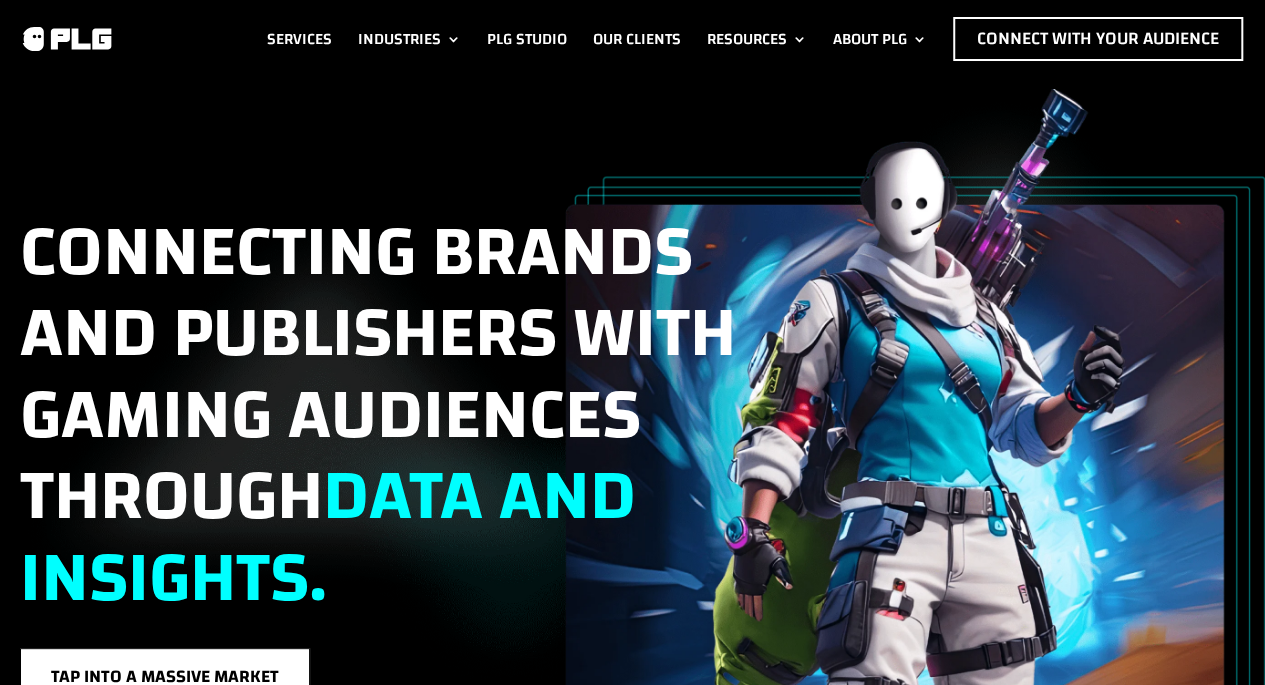 click on "Industries" at bounding box center (409, 39) 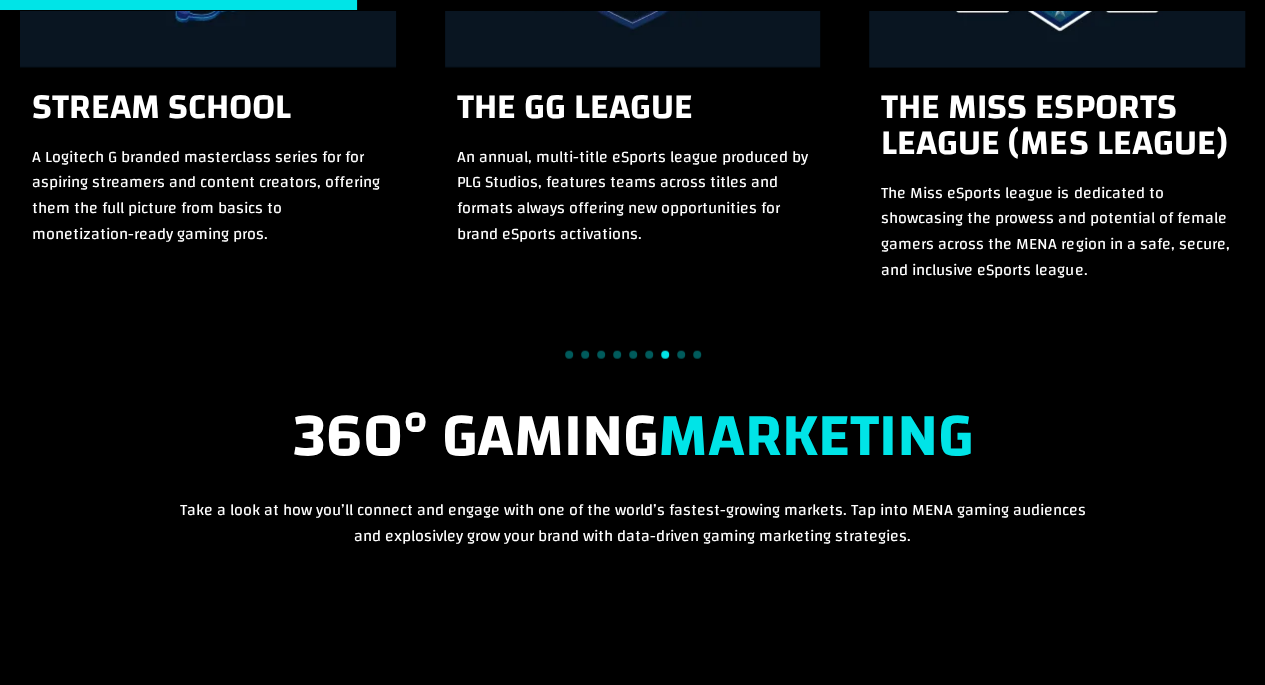 scroll, scrollTop: 1893, scrollLeft: 0, axis: vertical 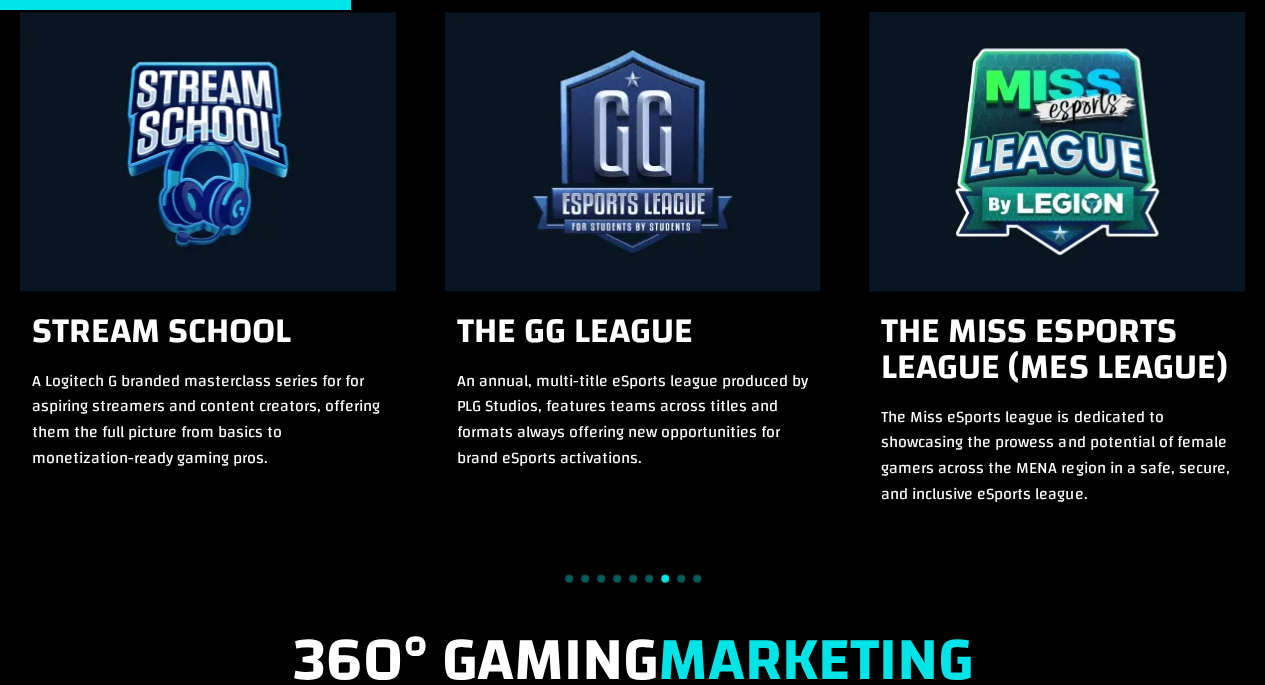click at bounding box center [208, 151] 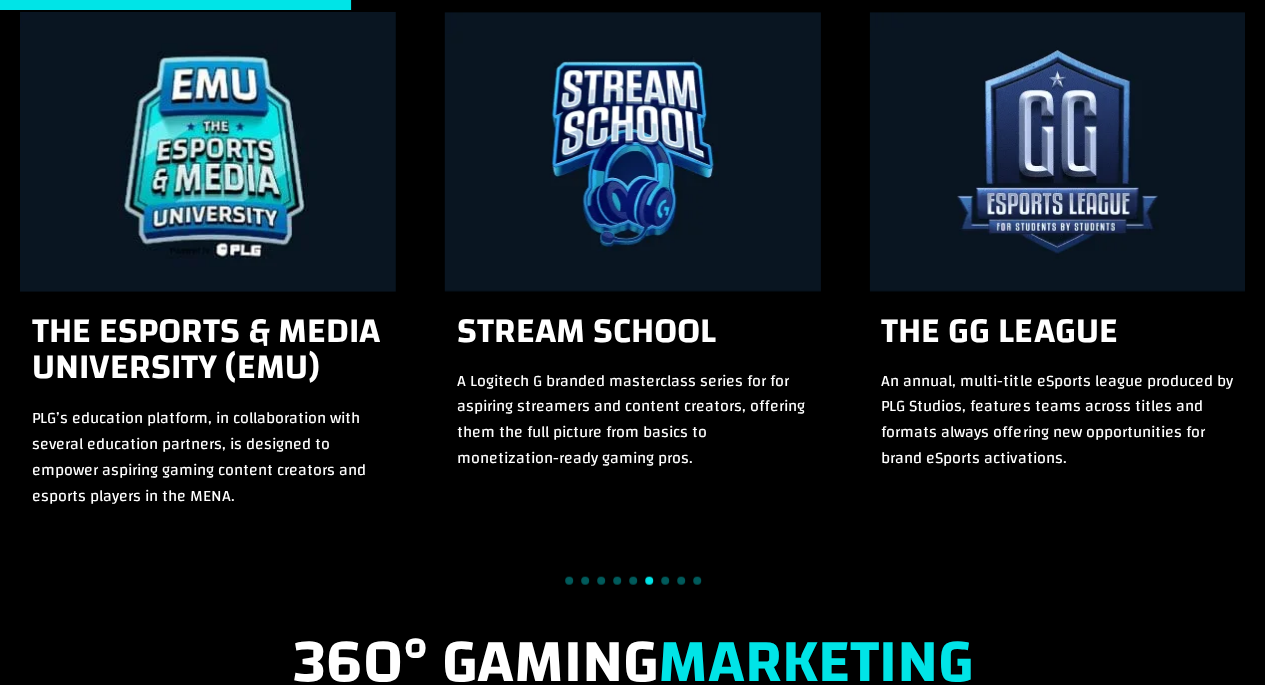 click on "Stream  School
A Logitech G branded masterclass series for for aspiring streamers and content creators, offering them the full picture from basics to monetization-ready gaming pros." at bounding box center [633, 251] 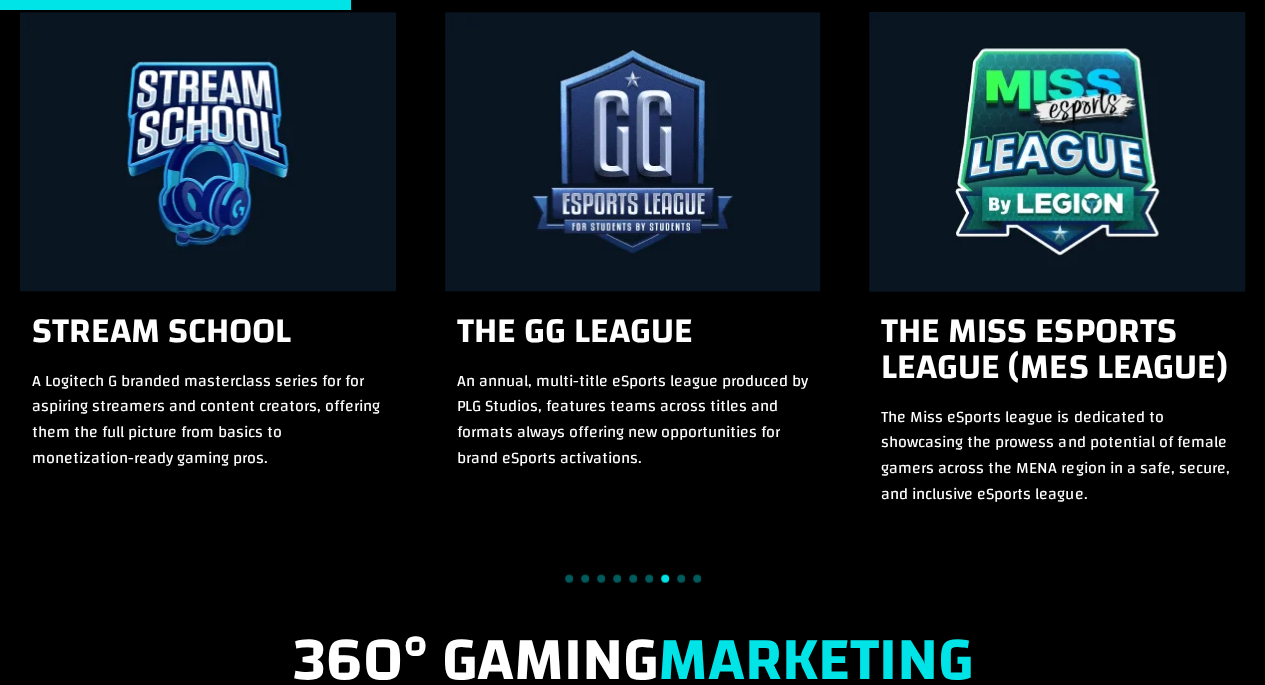click at bounding box center [633, 151] 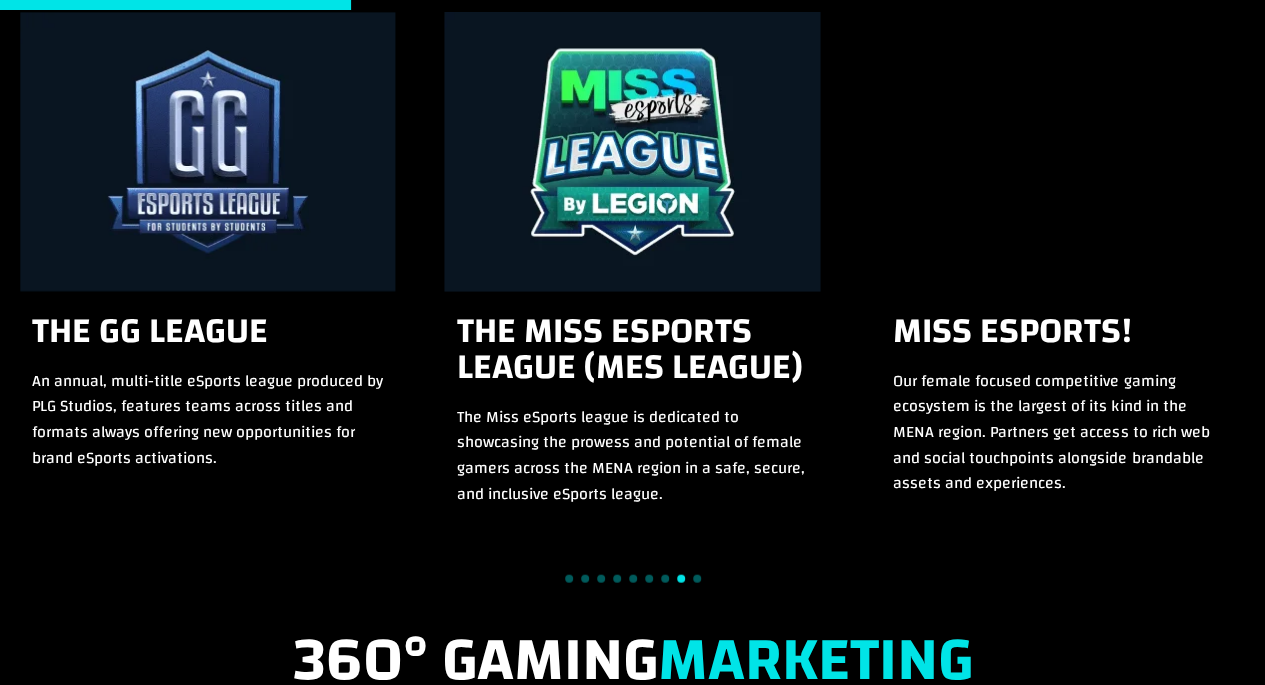 click at bounding box center [633, 151] 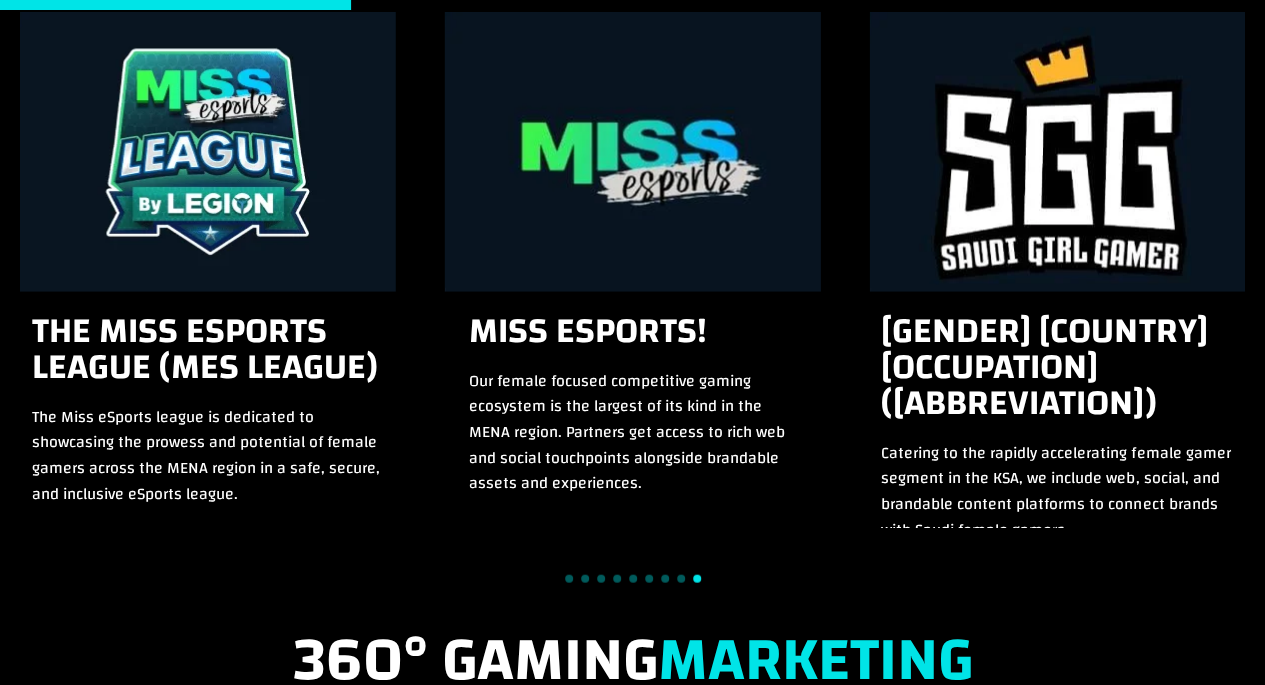 click at bounding box center [633, 151] 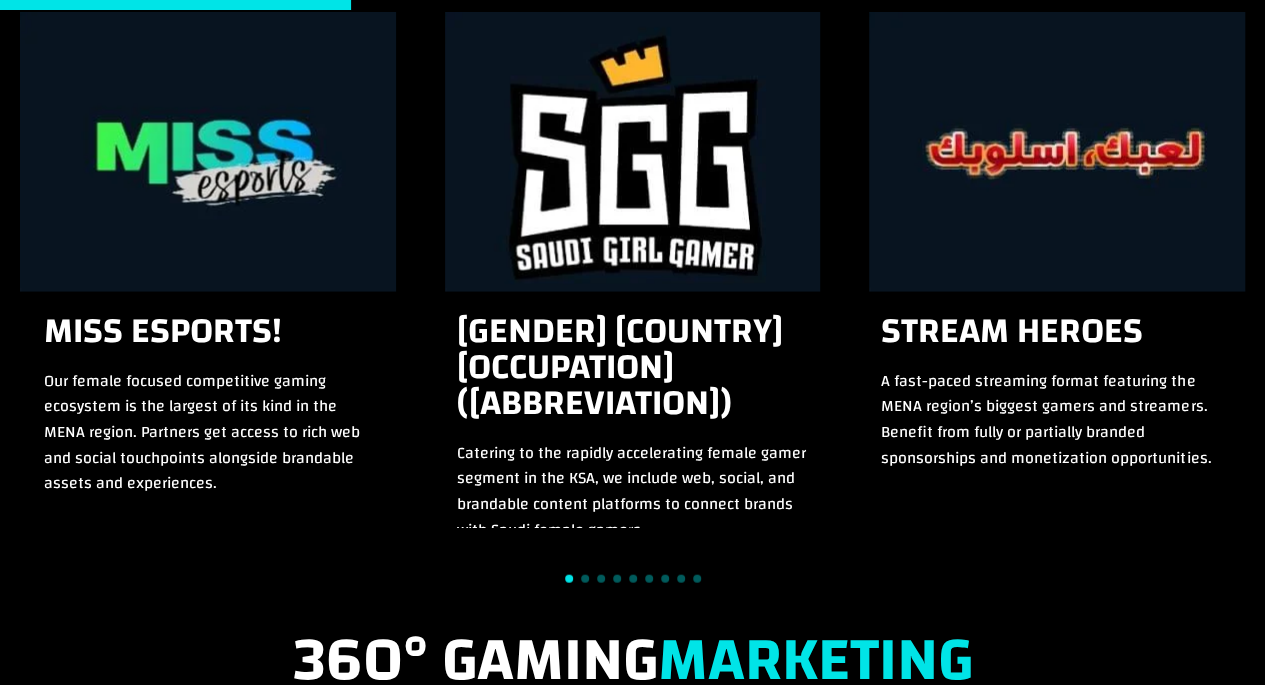 click on "Stream  School
A Logitech G branded masterclass series for for aspiring streamers and content creators, offering them the full picture from basics to monetization-ready gaming pros.
The GG  League
An annual, multi-title eSports league produced by PLG Studios, features teams across titles and formats always offering new opportunities for brand eSports activations.
The Miss eSports League (MES League)
The Miss eSports league is dedicated to showcasing the prowess and potential of female gamers across the MENA region in a safe, secure, and inclusive eSports league.
Miss  eSports!" at bounding box center [-4464, 269] 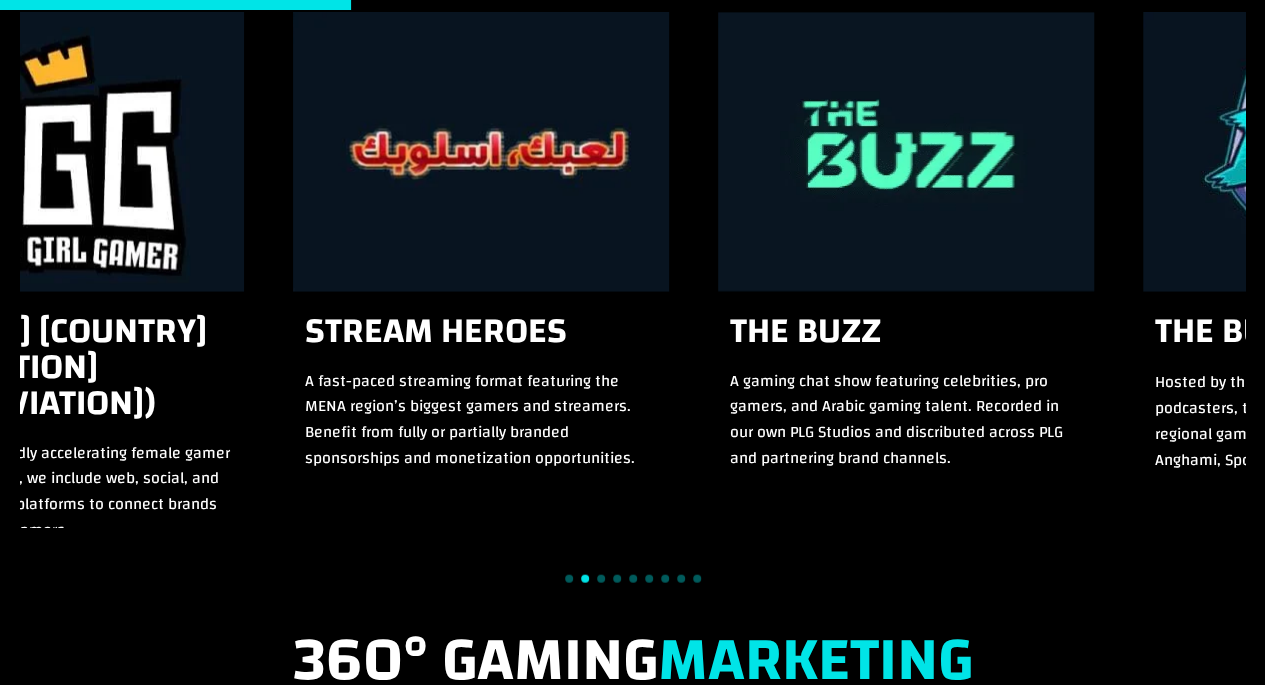 click on "A fast-paced streaming format featuring the MENA region’s biggest gamers and streamers. Benefit from fully or partially branded sponsorships and monetization opportunities." at bounding box center [481, 419] 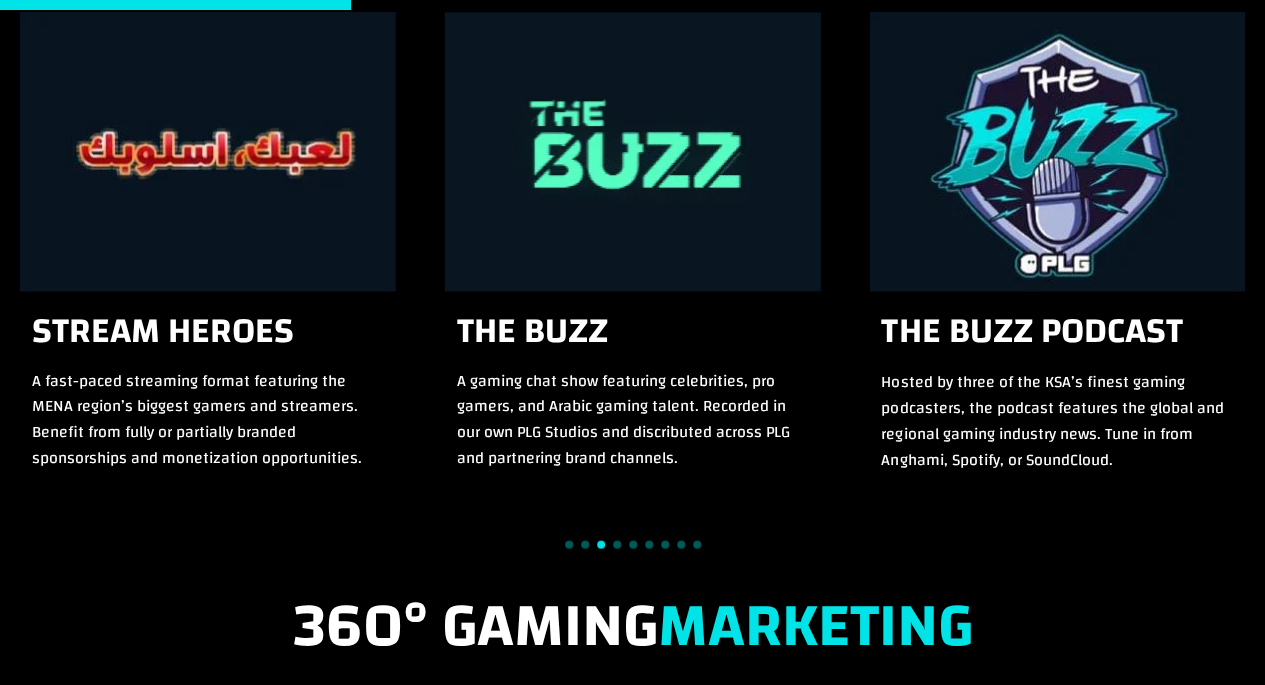 click on "The Buzz
A gaming chat show featuring celebrities, pro gamers, and Arabic gaming talent. Recorded in our own PLG Studios and discributed across PLG and partnering brand channels." at bounding box center [633, 391] 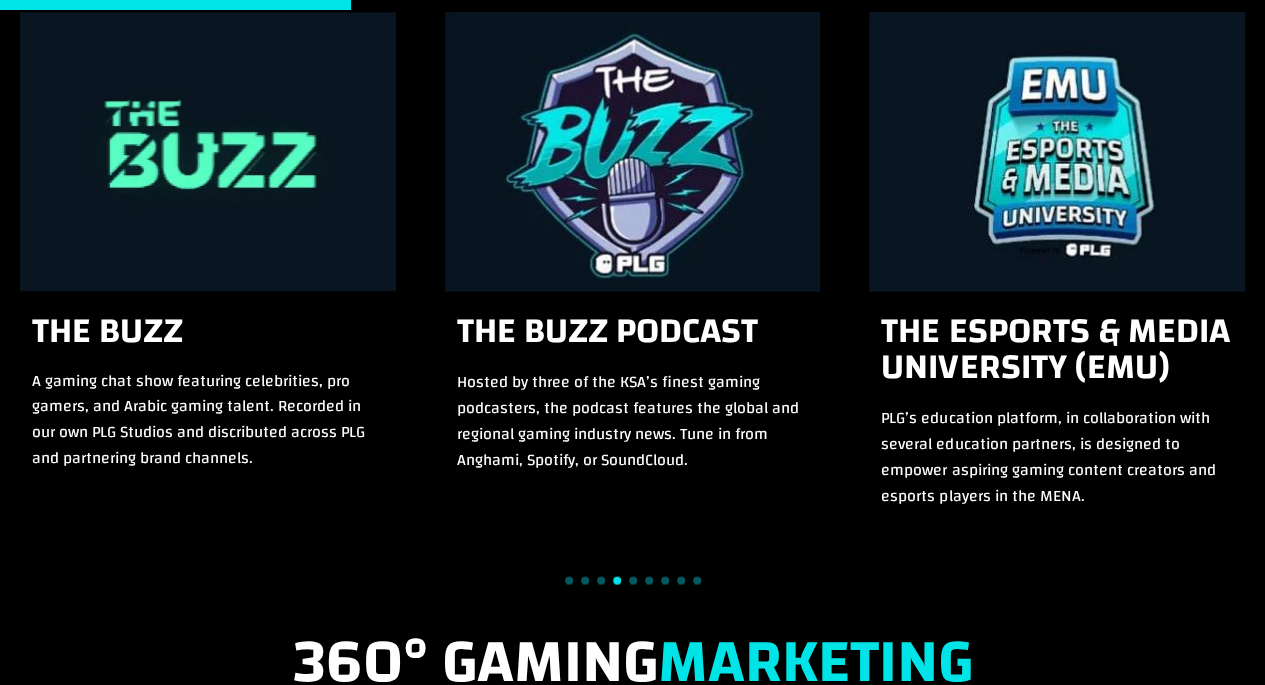click on "Hosted by three of the KSA’s finest gaming podcasters, the podcast features the global and regional gaming industry news. Tune in from Anghami, Spotify, or SoundCloud." at bounding box center (633, 420) 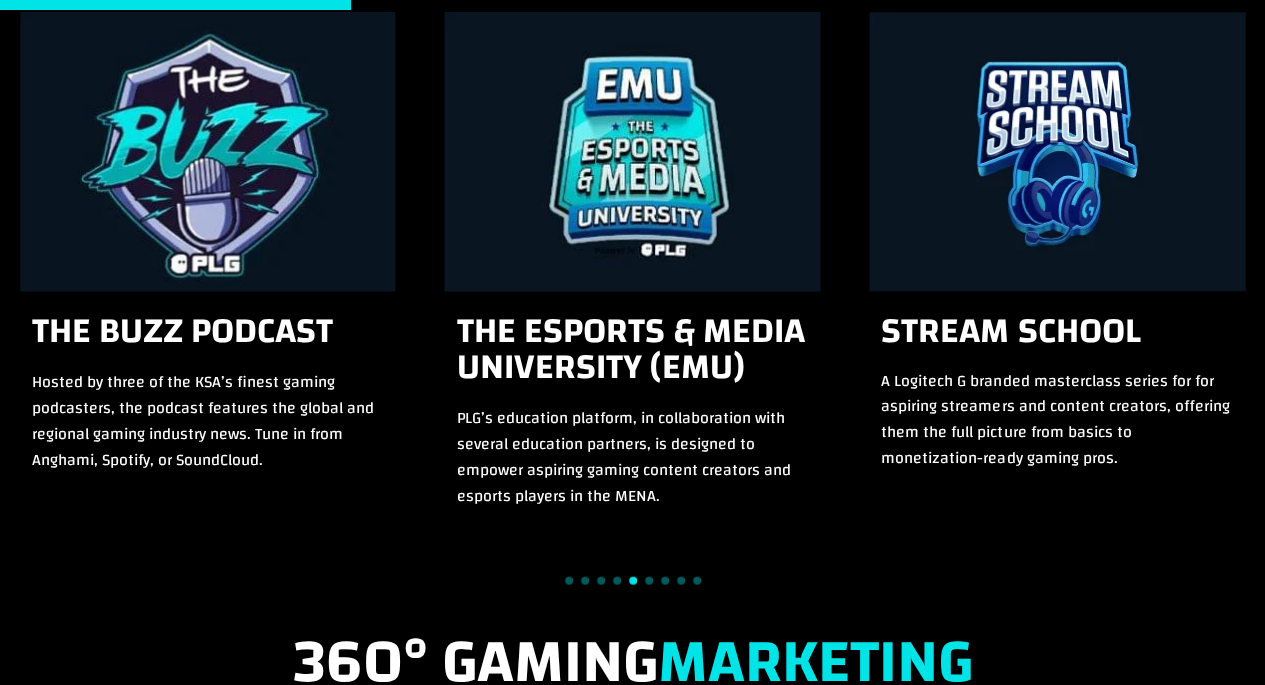 click on "The eSports & Media University (EMU)" at bounding box center [633, 358] 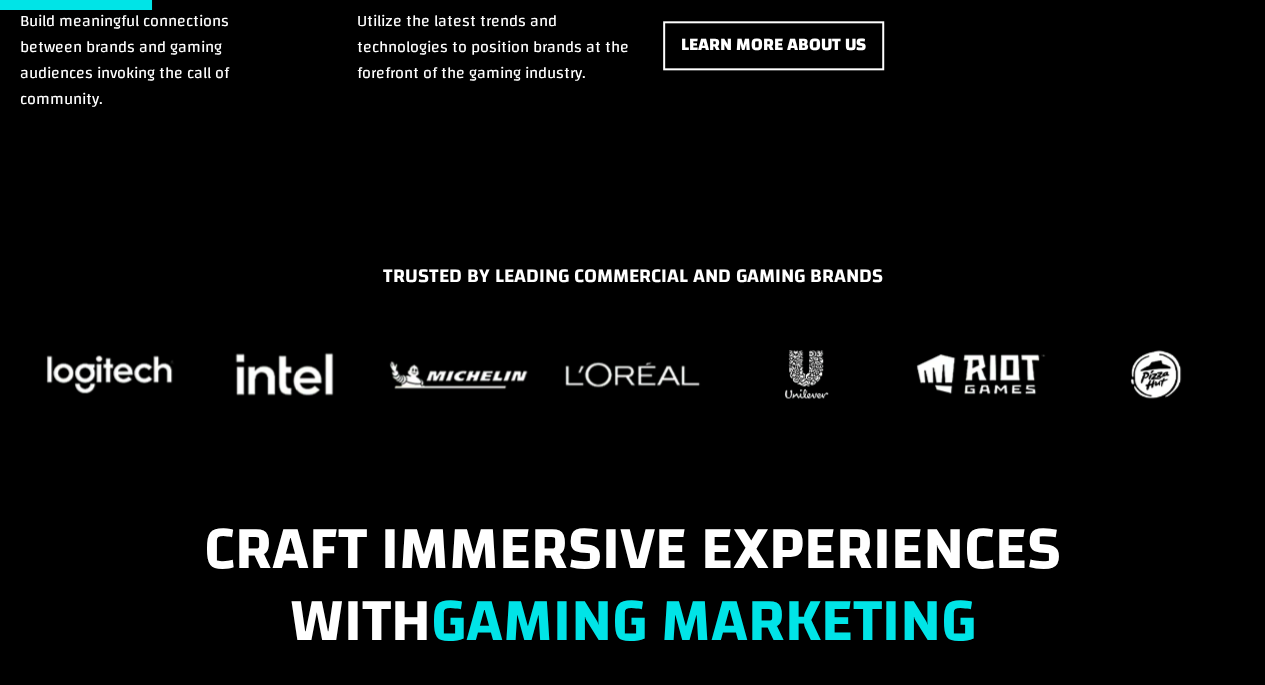 scroll, scrollTop: 0, scrollLeft: 0, axis: both 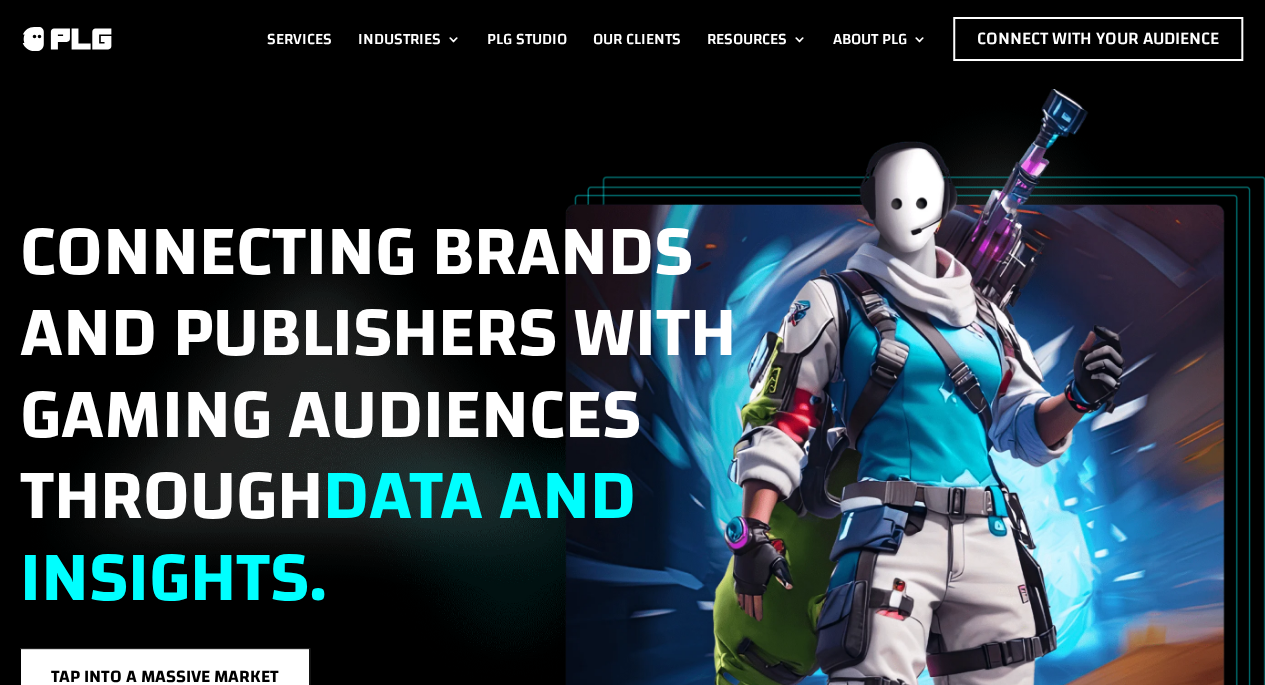 click on "Industries" at bounding box center [409, 39] 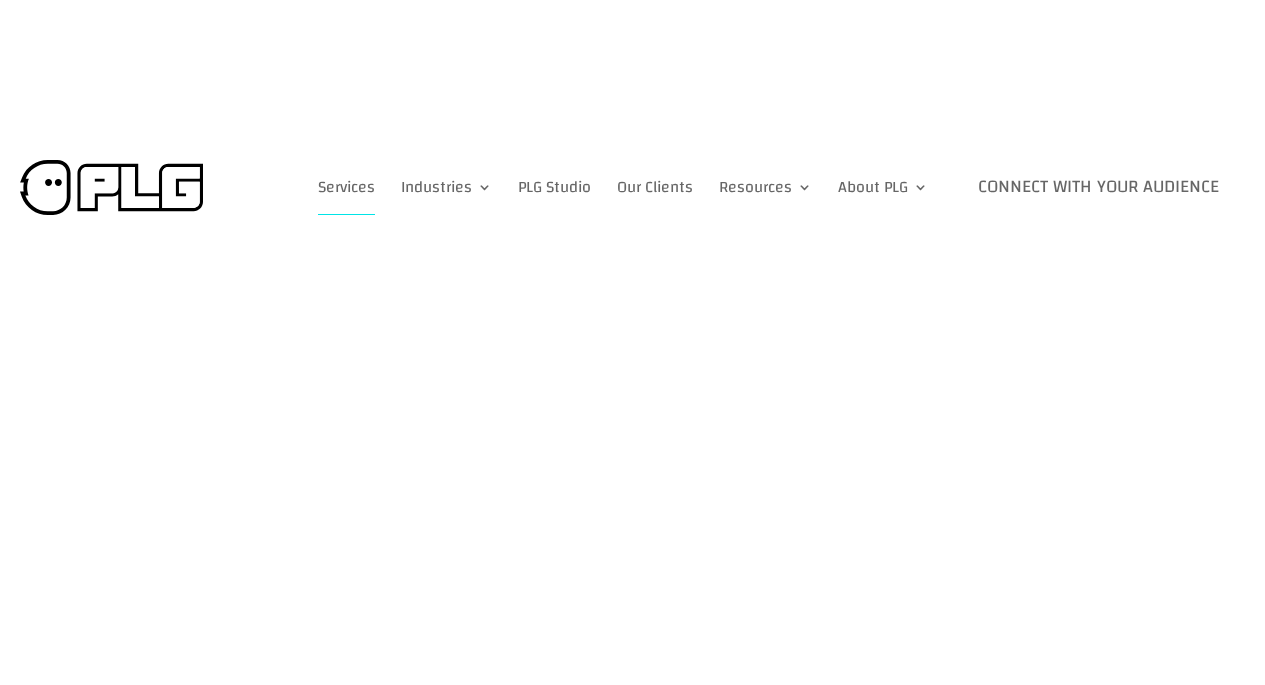 scroll, scrollTop: 0, scrollLeft: 0, axis: both 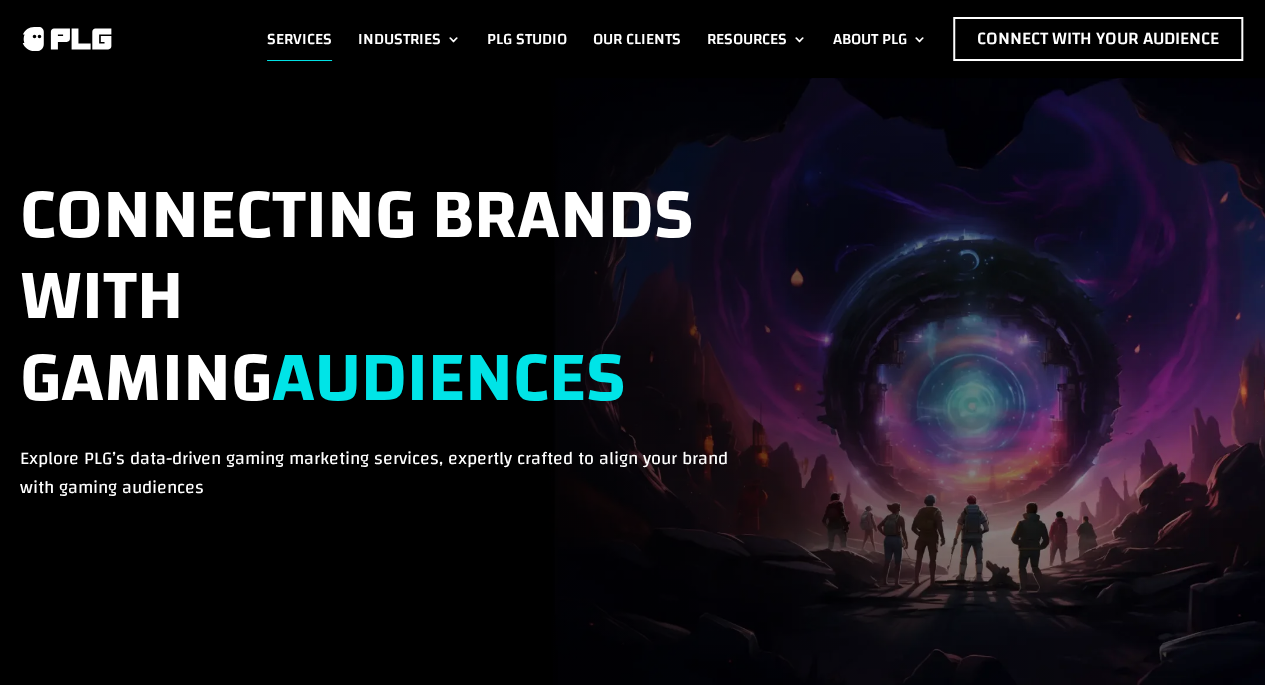 click on "Resources" at bounding box center (757, 39) 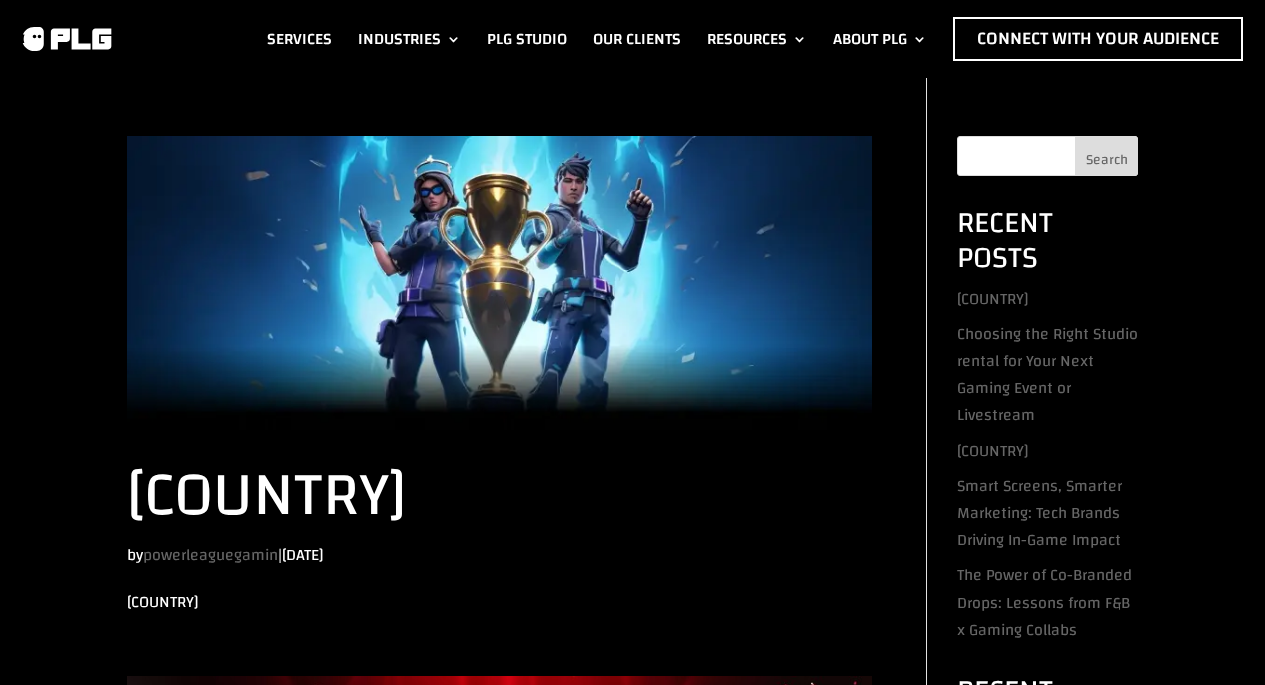 scroll, scrollTop: 0, scrollLeft: 0, axis: both 